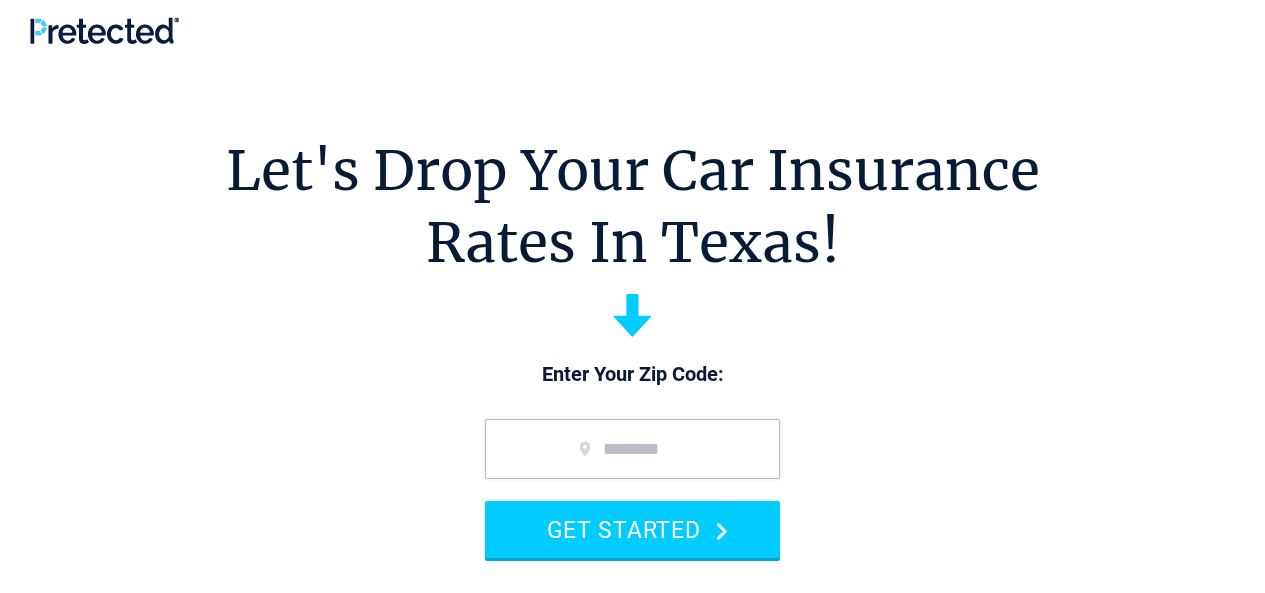 scroll, scrollTop: 0, scrollLeft: 0, axis: both 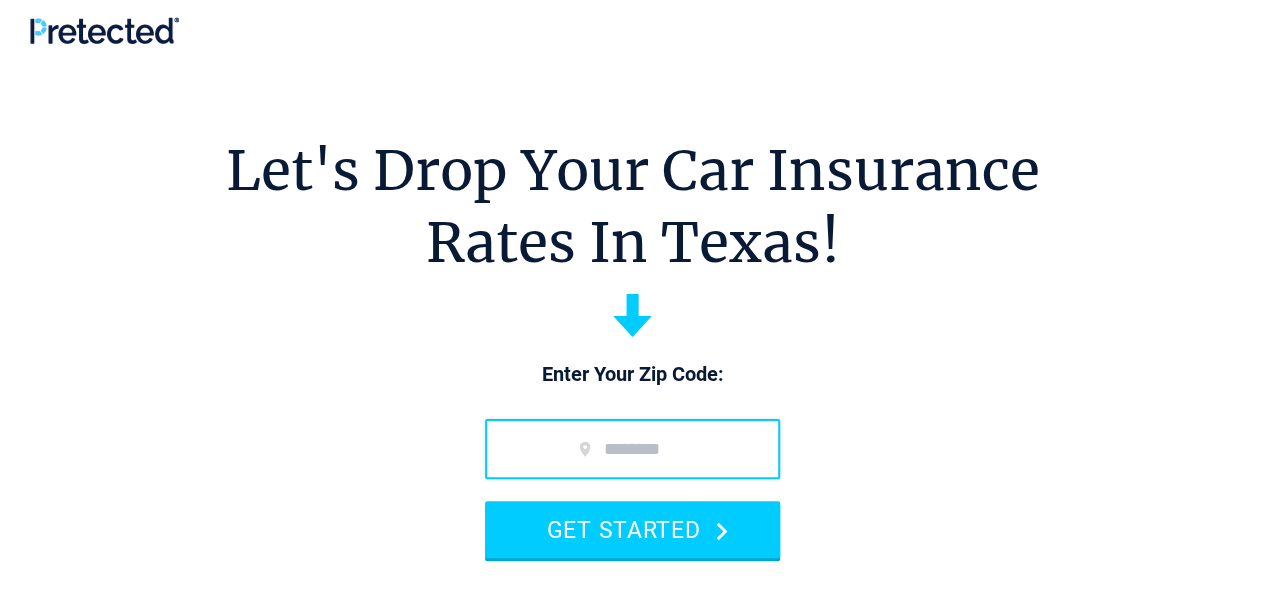 click at bounding box center [632, 449] 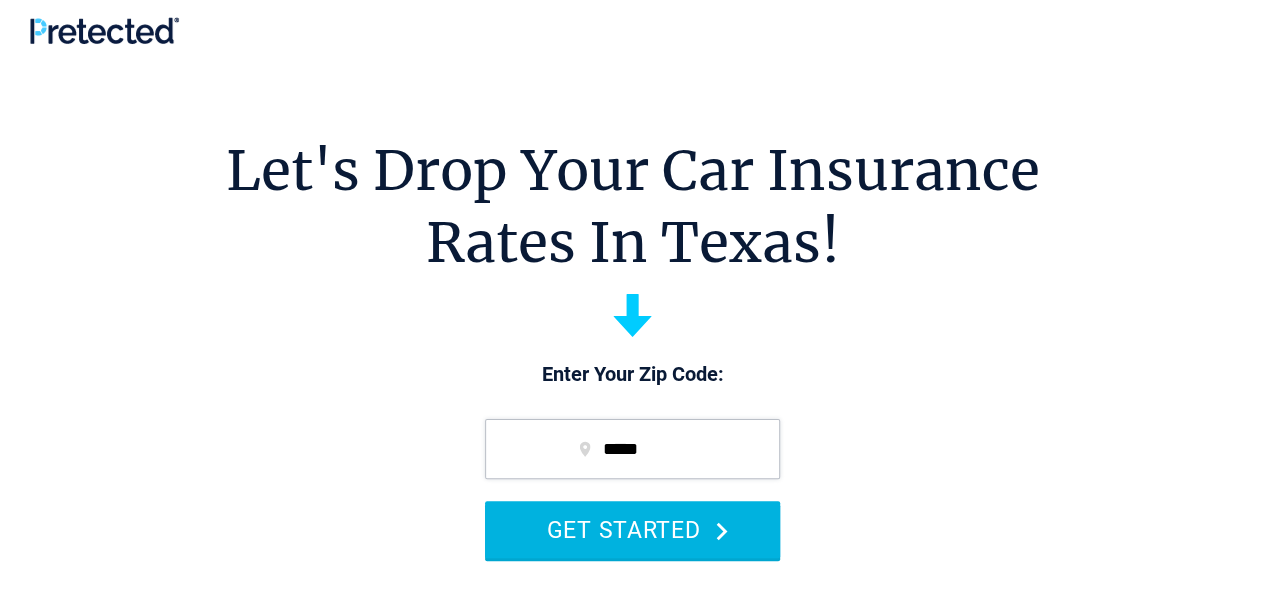 type on "*****" 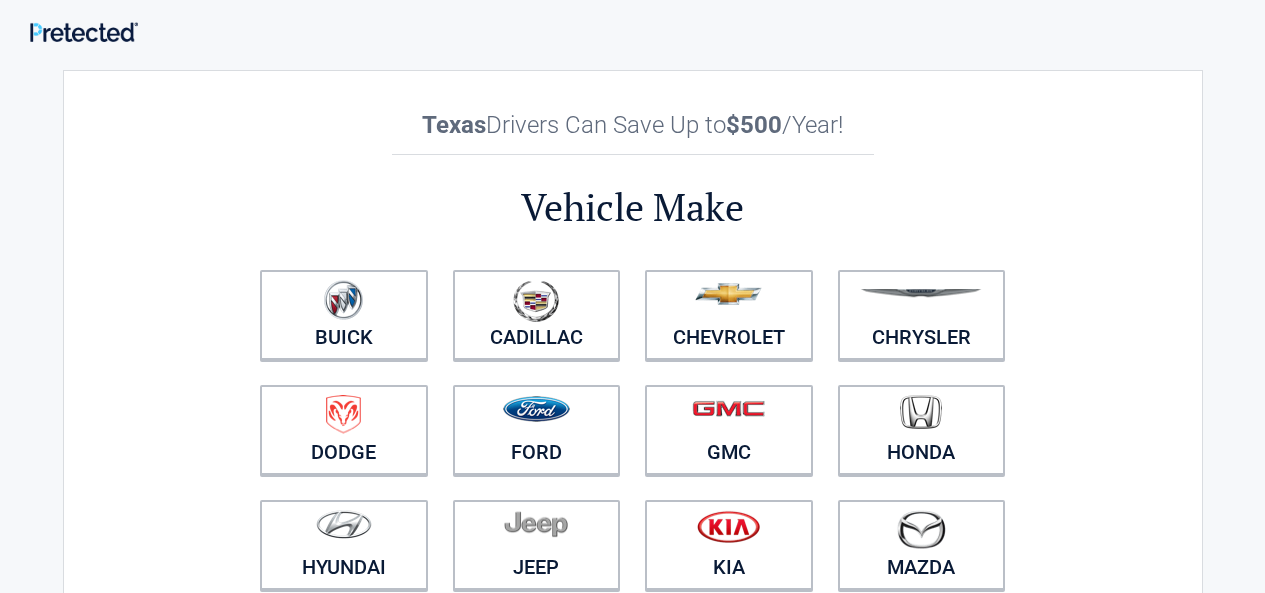scroll, scrollTop: 0, scrollLeft: 0, axis: both 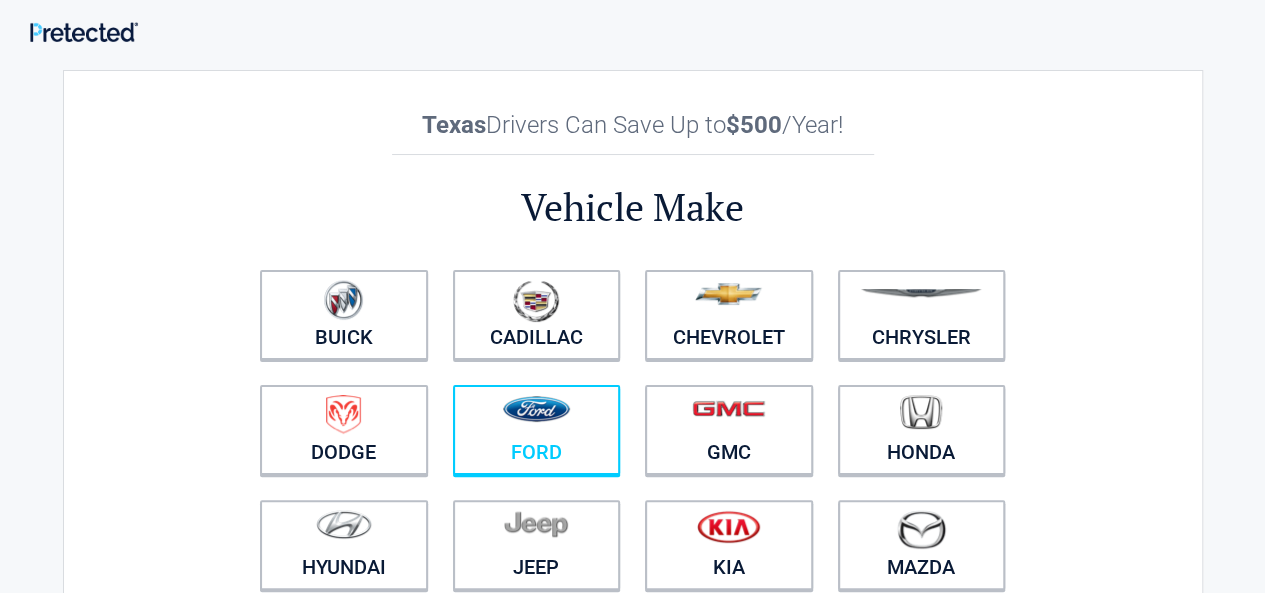 click at bounding box center [536, 409] 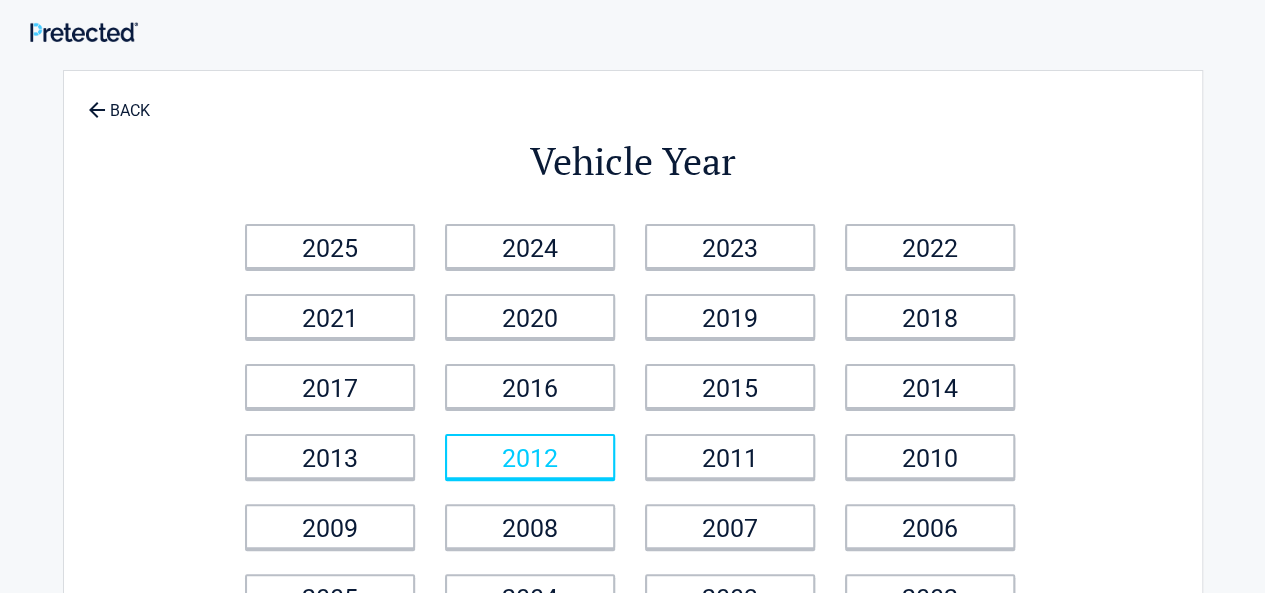 click on "2012" at bounding box center (530, 456) 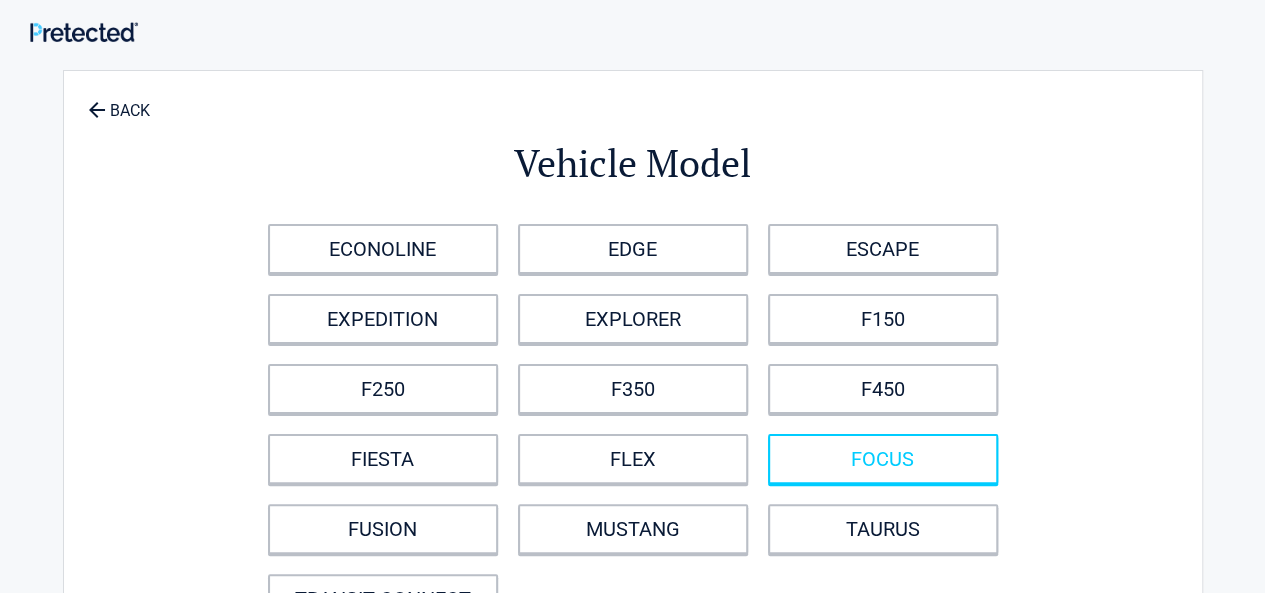 click on "FOCUS" at bounding box center [883, 459] 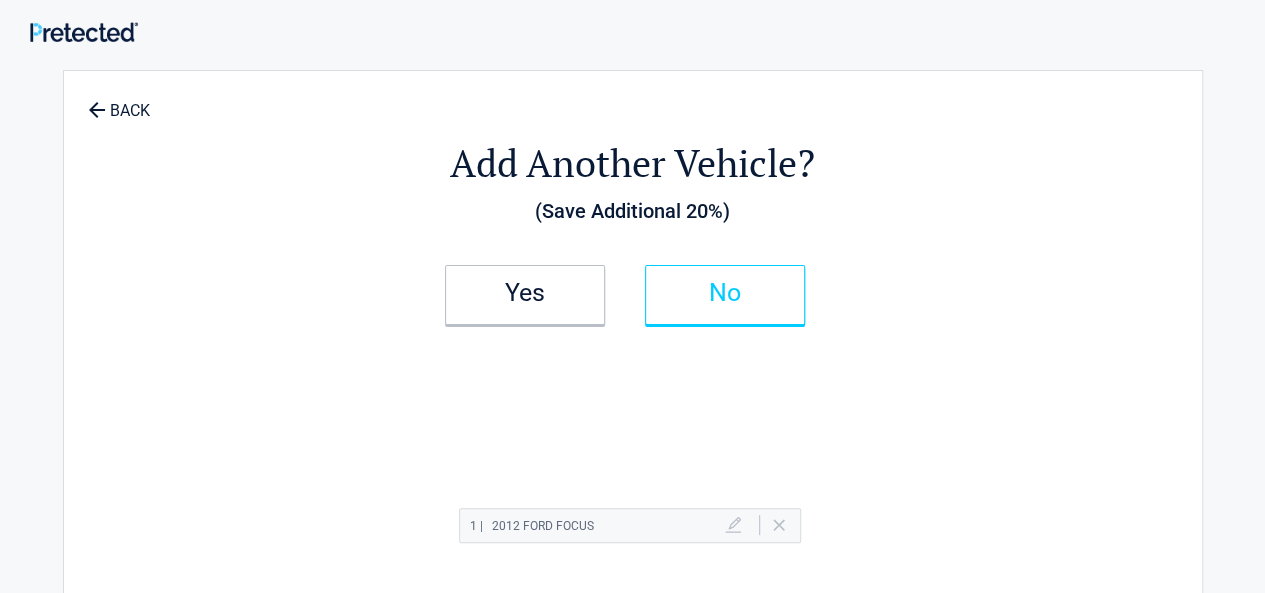 click on "No" at bounding box center [725, 293] 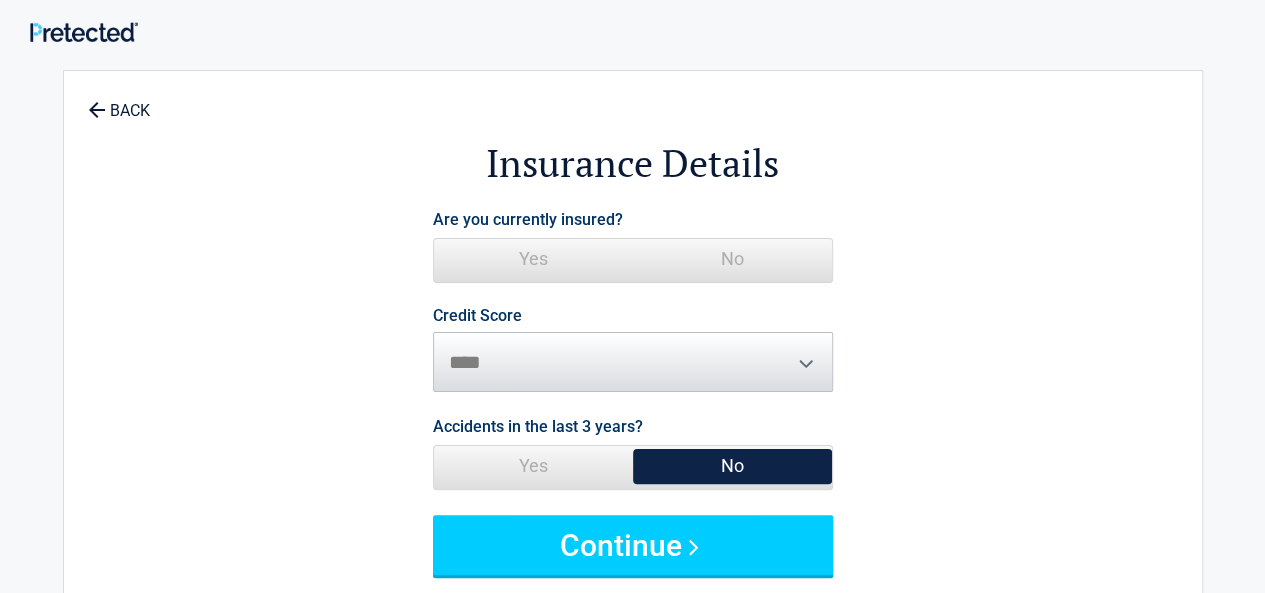 click on "Are you currently insured?
Yes
No" at bounding box center [633, 246] 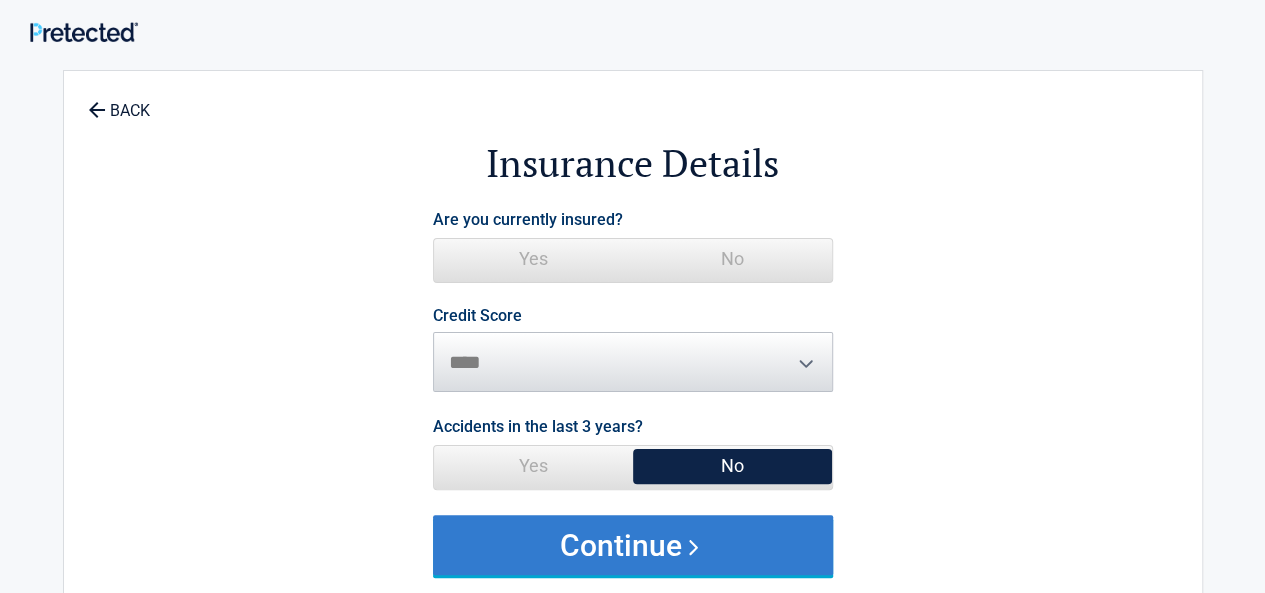 click on "Continue" at bounding box center (633, 545) 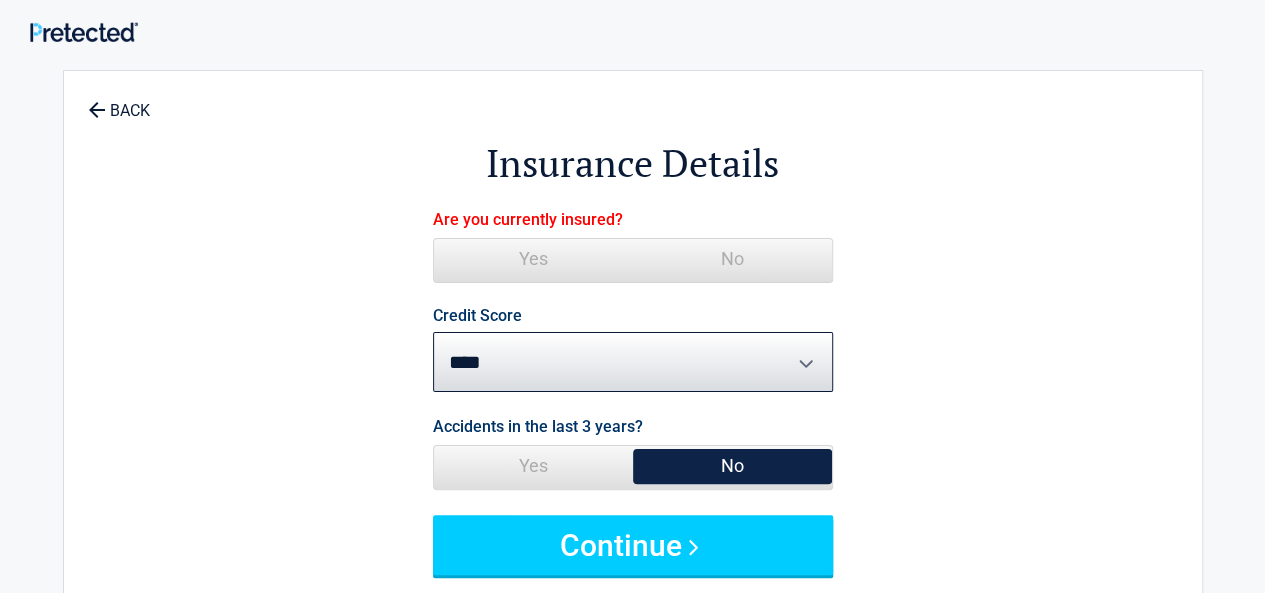 click on "No" at bounding box center (732, 259) 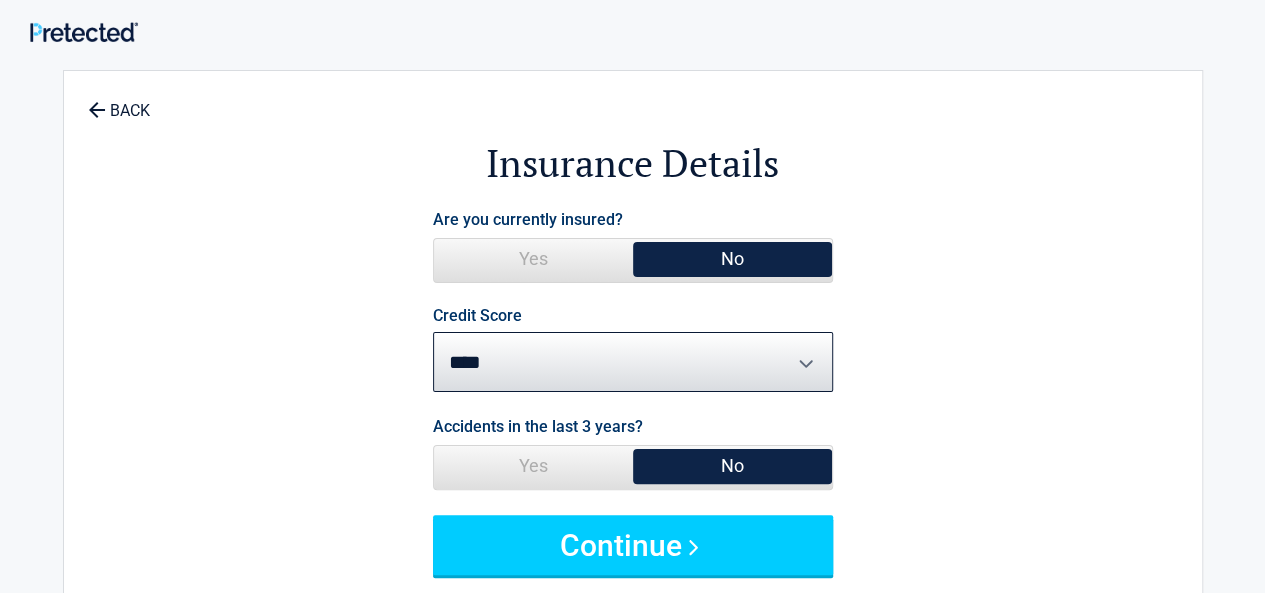 click on "Accidents in the last 3 years?
Yes
No" at bounding box center (633, 463) 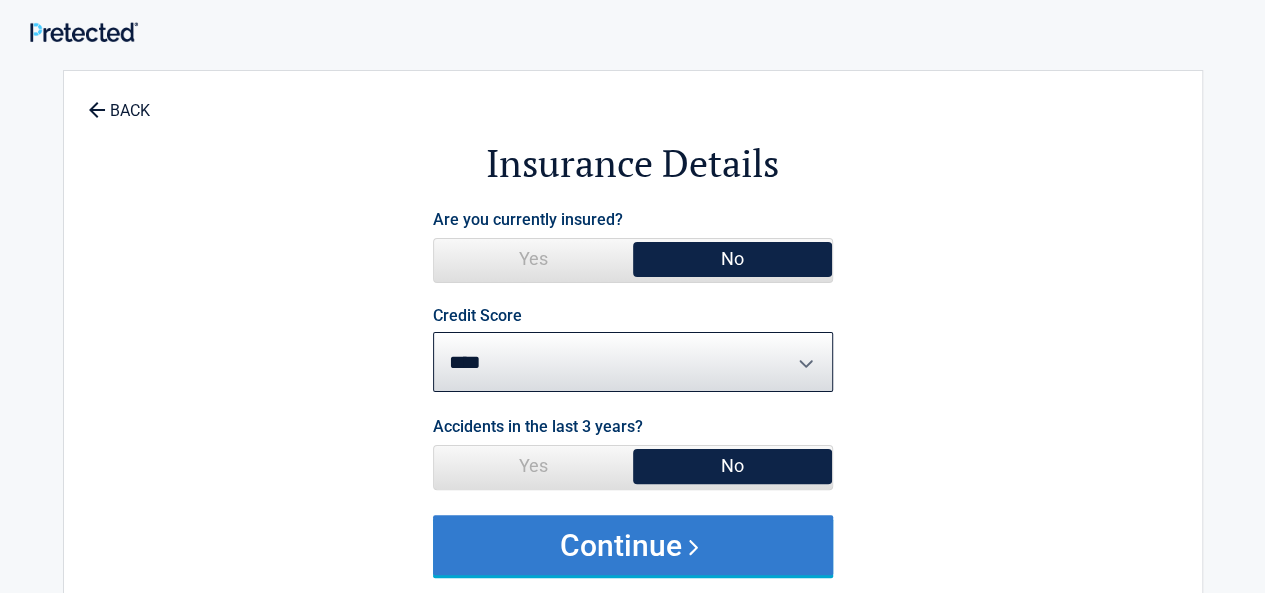 click on "Continue" at bounding box center (633, 545) 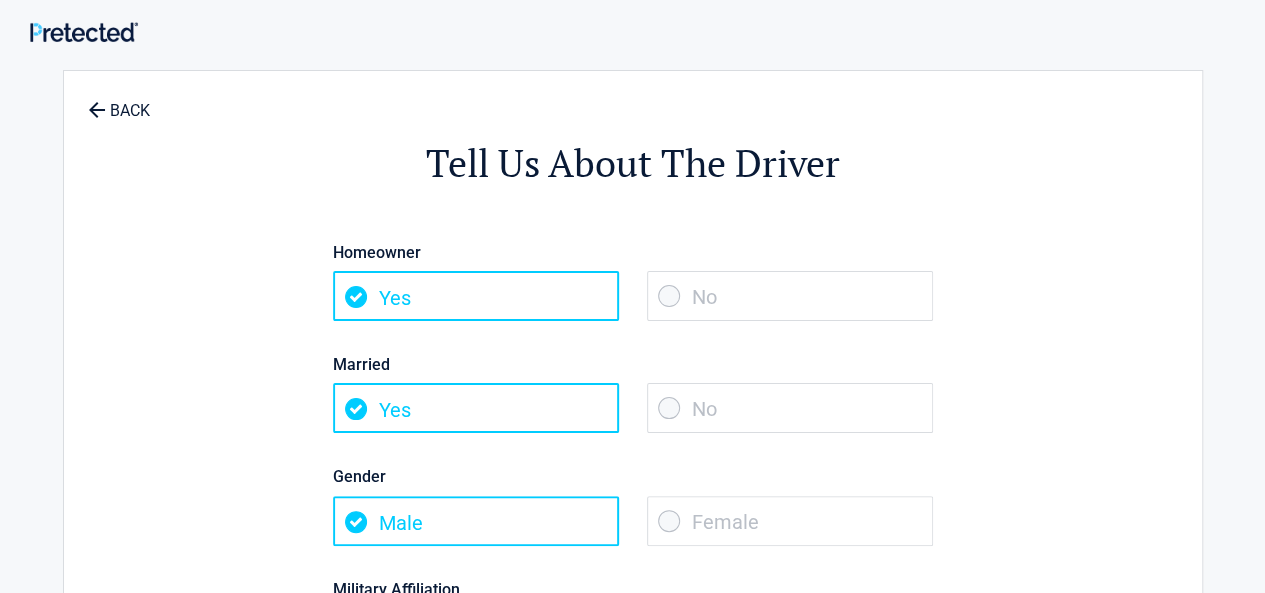 click on "No" at bounding box center (790, 296) 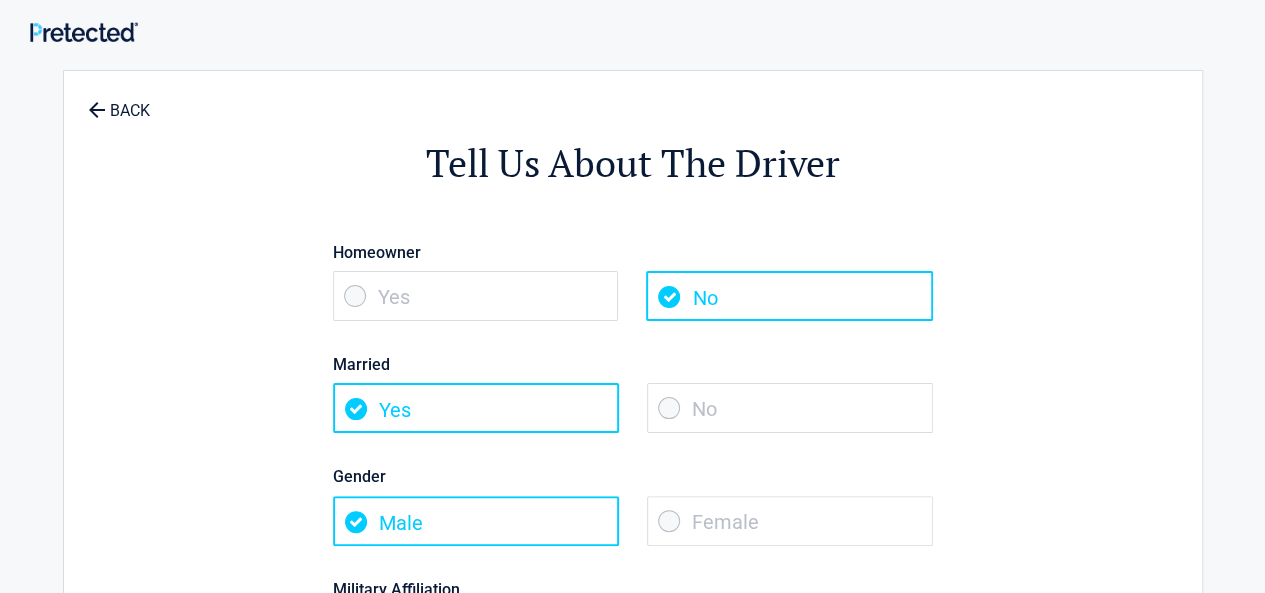 click on "No" at bounding box center (790, 408) 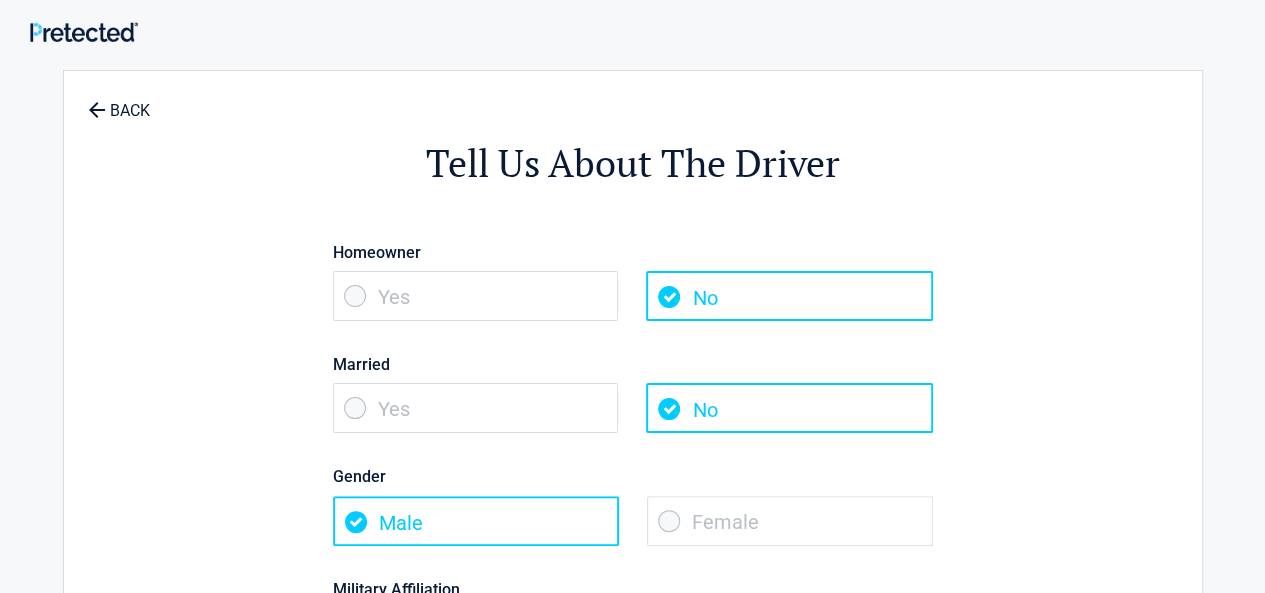 click on "Female" at bounding box center [790, 521] 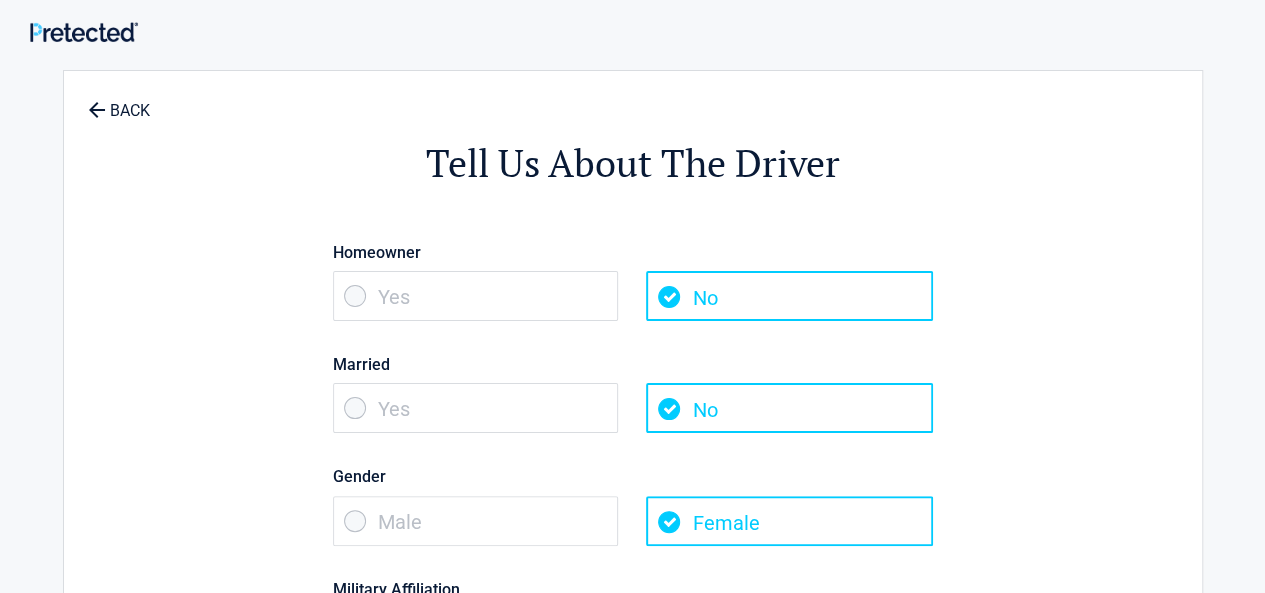 scroll, scrollTop: 518, scrollLeft: 0, axis: vertical 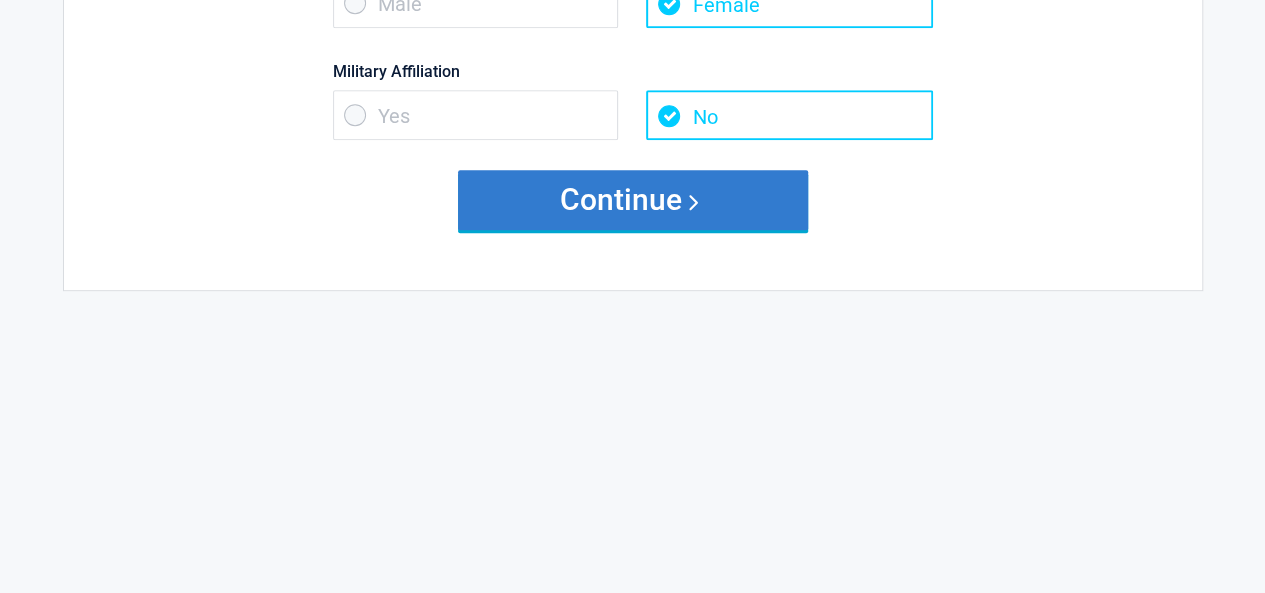 click on "Continue" at bounding box center [633, 200] 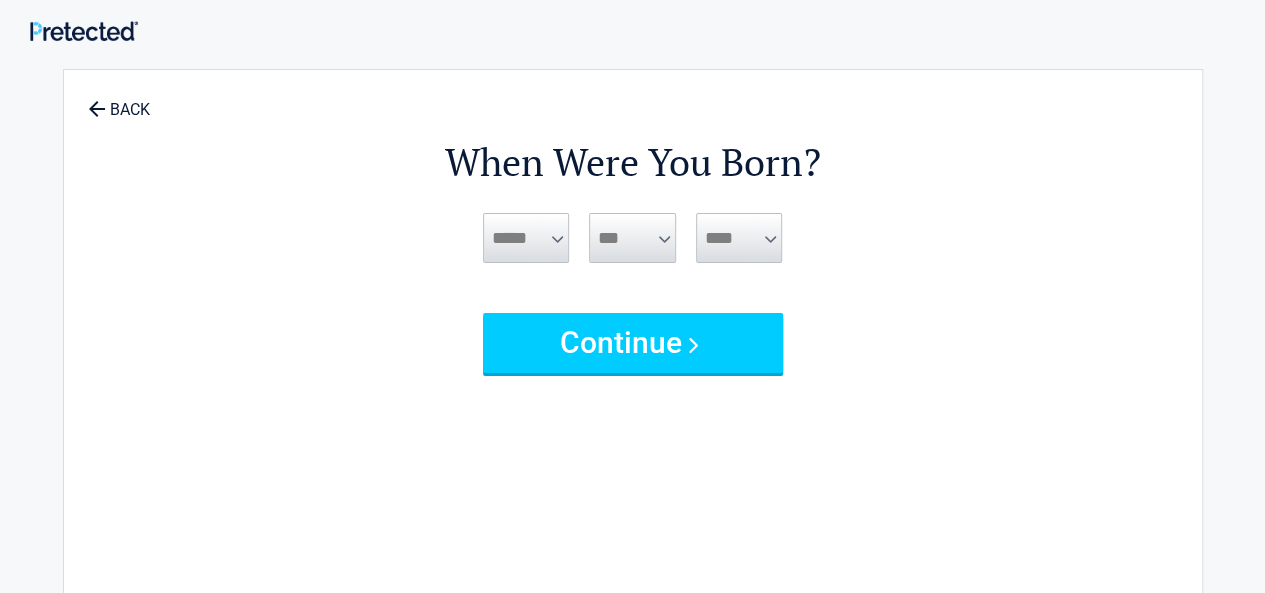 scroll, scrollTop: 0, scrollLeft: 0, axis: both 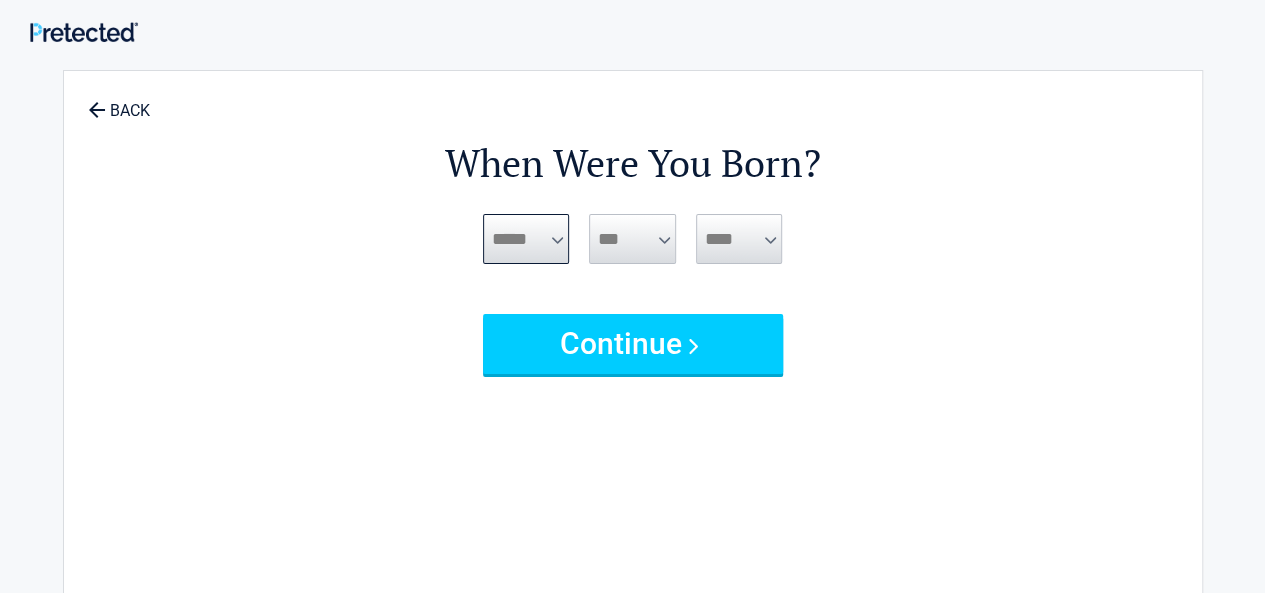 click on "*****
***
***
***
***
***
***
***
***
***
***
***
***" at bounding box center (526, 239) 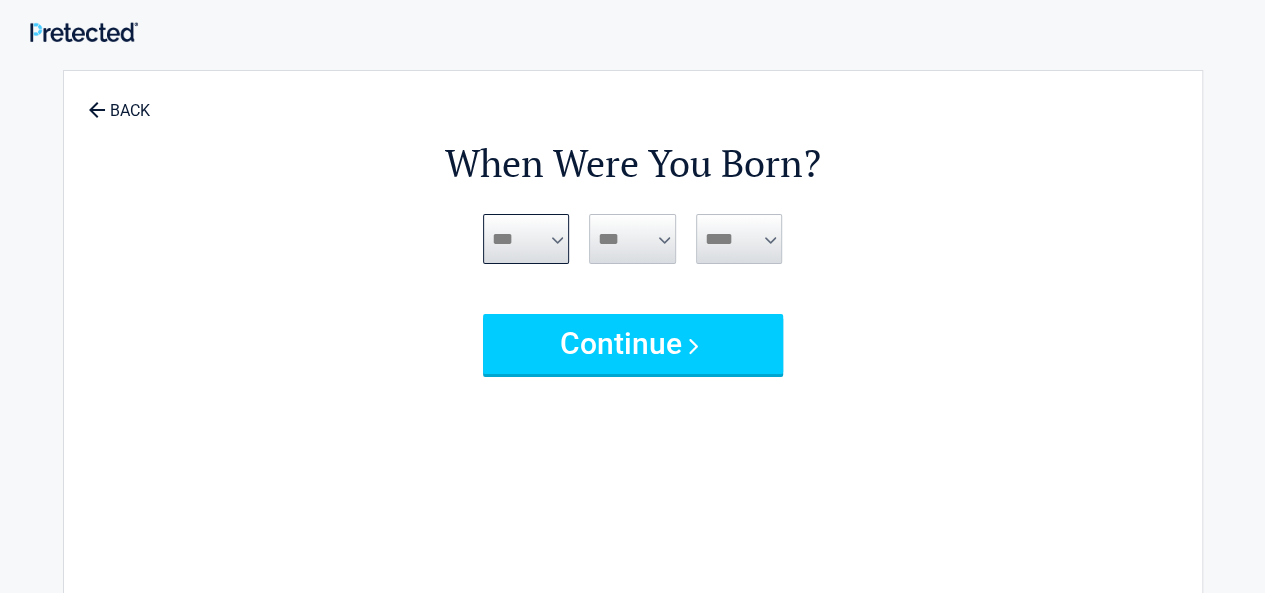 click on "*****
***
***
***
***
***
***
***
***
***
***
***
***" at bounding box center [526, 239] 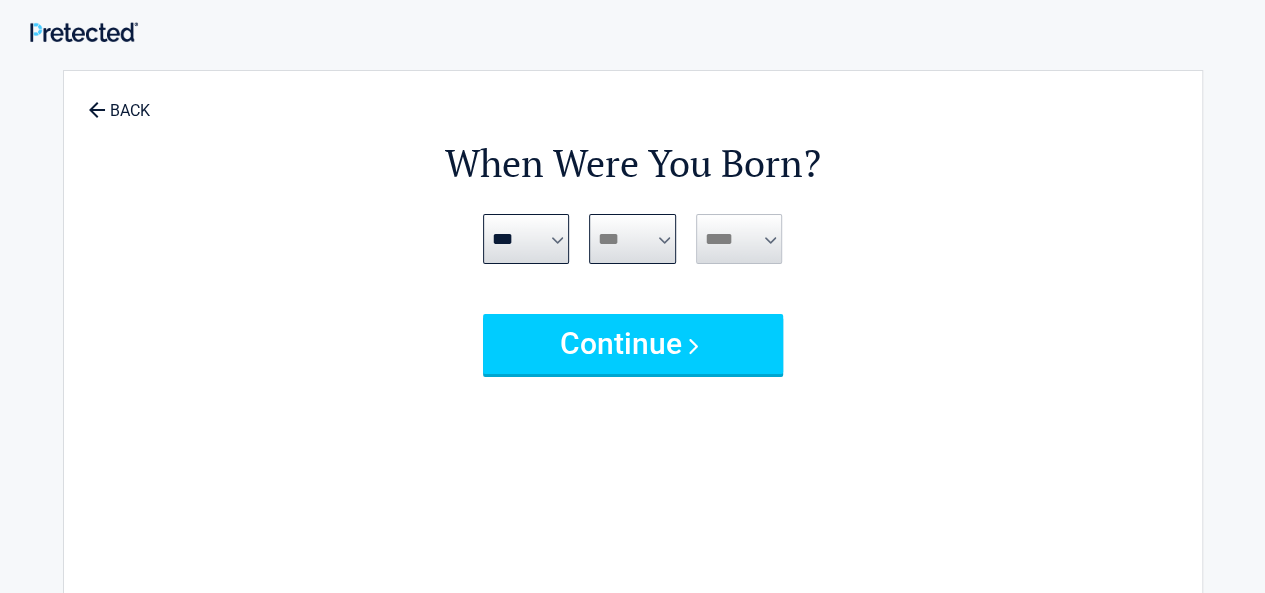 click on "*** * * * * * * * * * ** ** ** ** ** ** ** ** ** ** ** ** ** ** ** ** ** ** ** ** ** **" at bounding box center [632, 239] 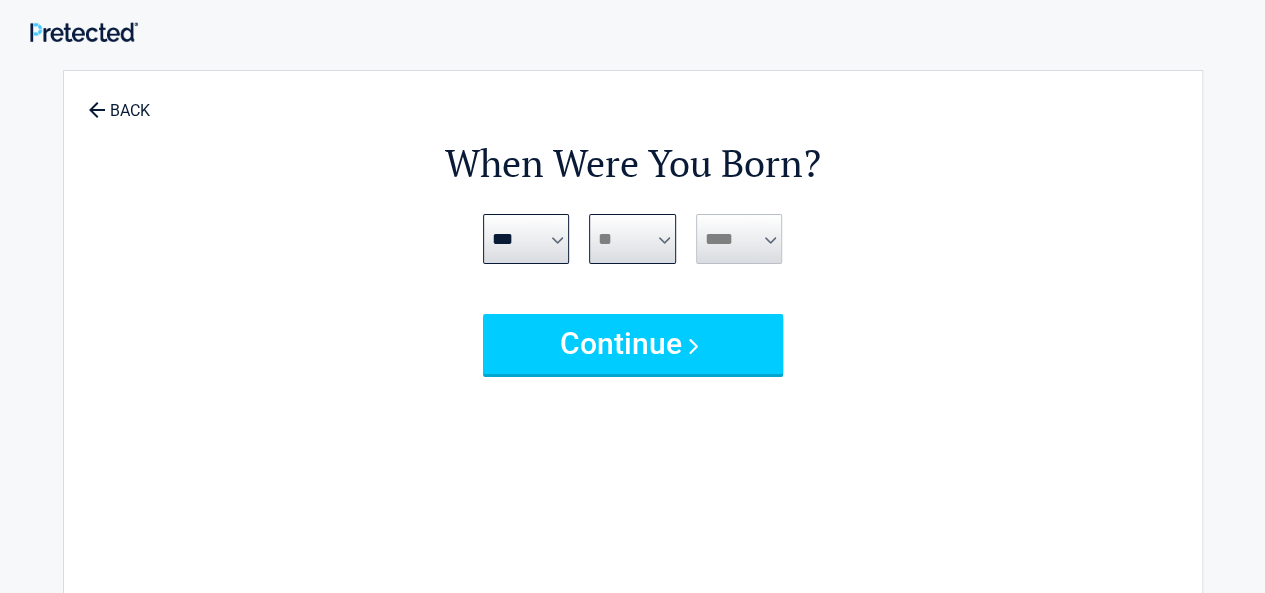 click on "*** * * * * * * * * * ** ** ** ** ** ** ** ** ** ** ** ** ** ** ** ** ** ** ** ** ** **" at bounding box center [632, 239] 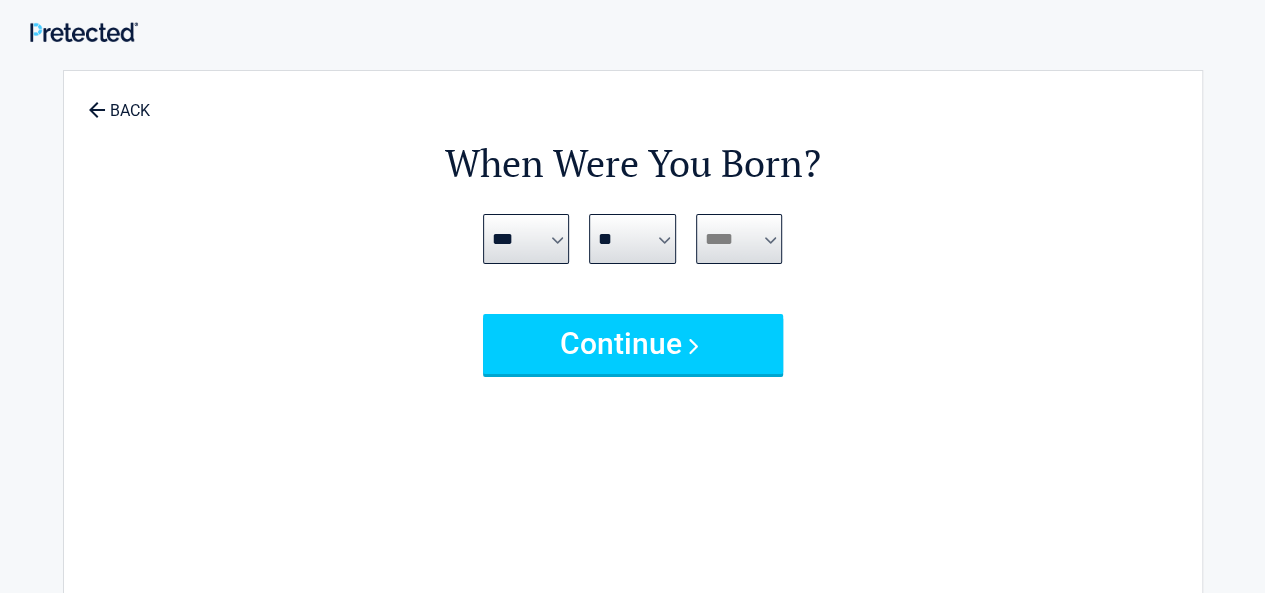click on "****
****
****
****
****
****
****
****
****
****
****
****
****
****
****
****
****
****
****
****
****
****
****
****
****
****
****
****
****
****
****
****
****
****
****
****
****
****
****
****
****
****
****
****
****
****
****
****
****
****
****
****
****
****
****
****
****
****
****
****
****
****
****
****" at bounding box center (739, 239) 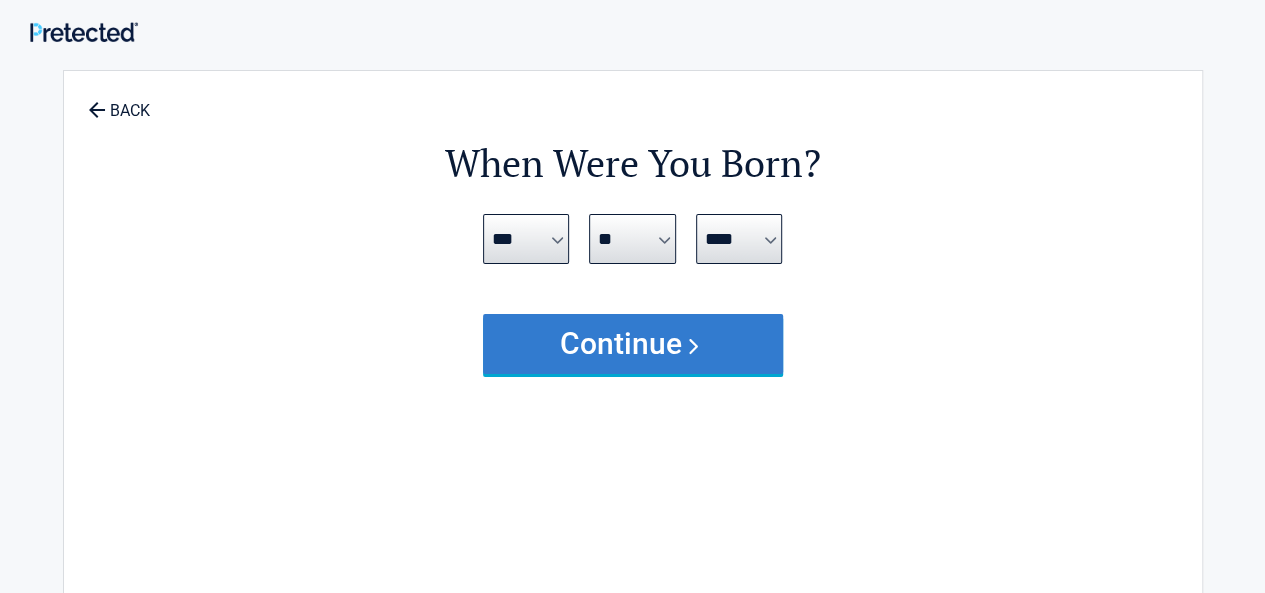 click on "Continue" at bounding box center (633, 344) 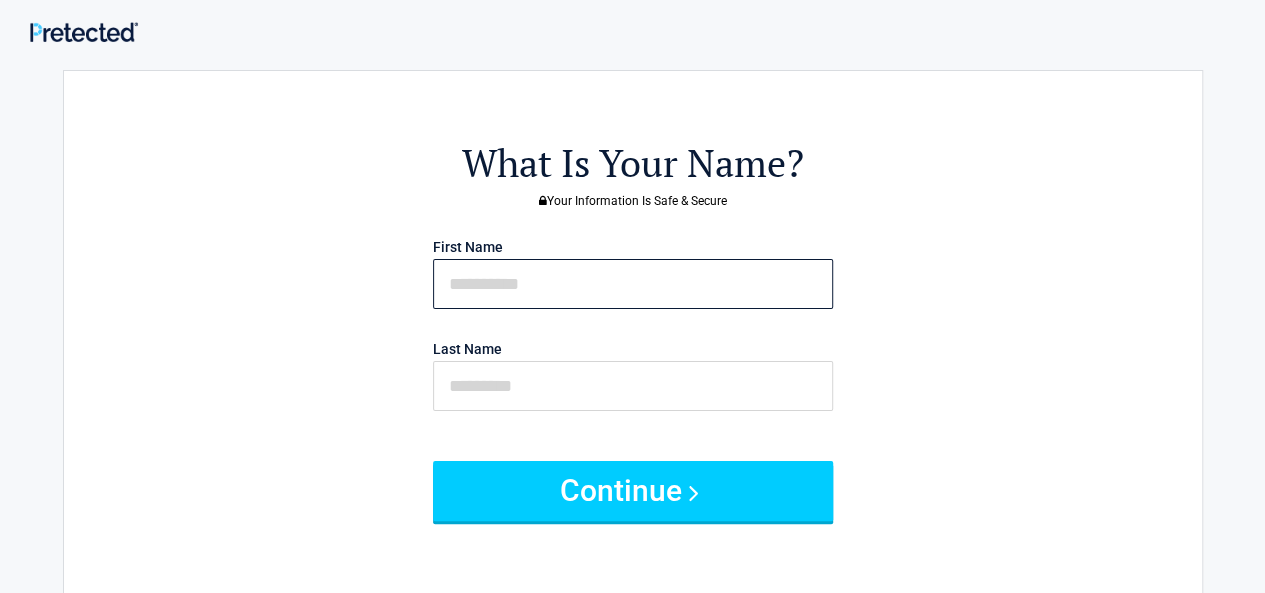 click at bounding box center (633, 284) 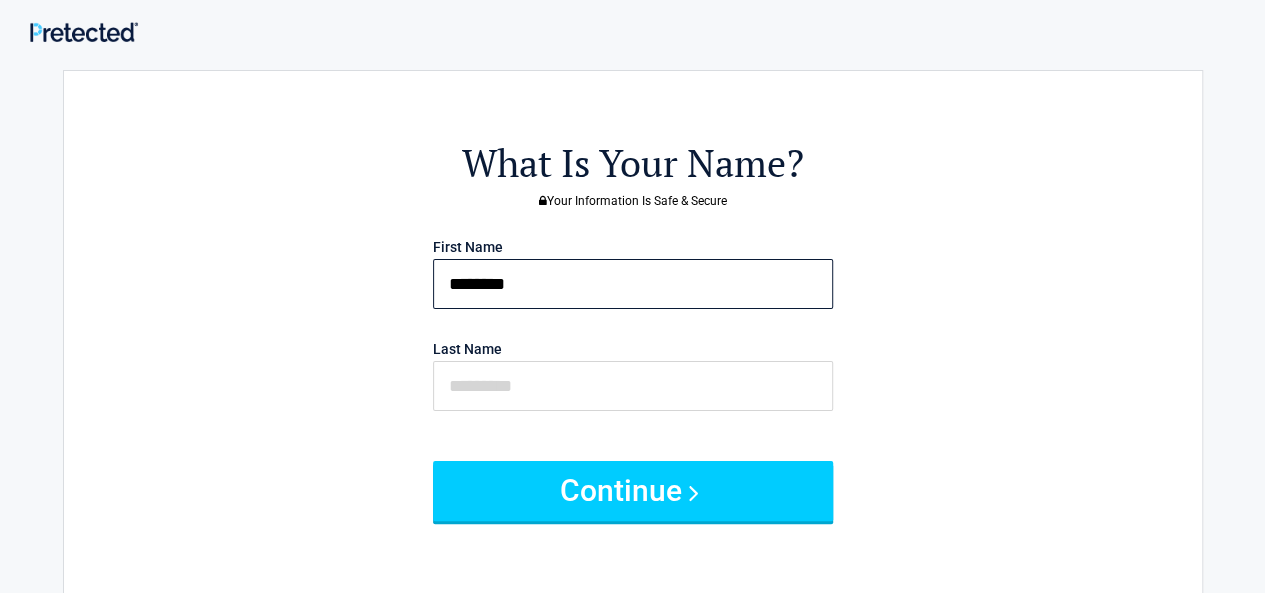 type on "********" 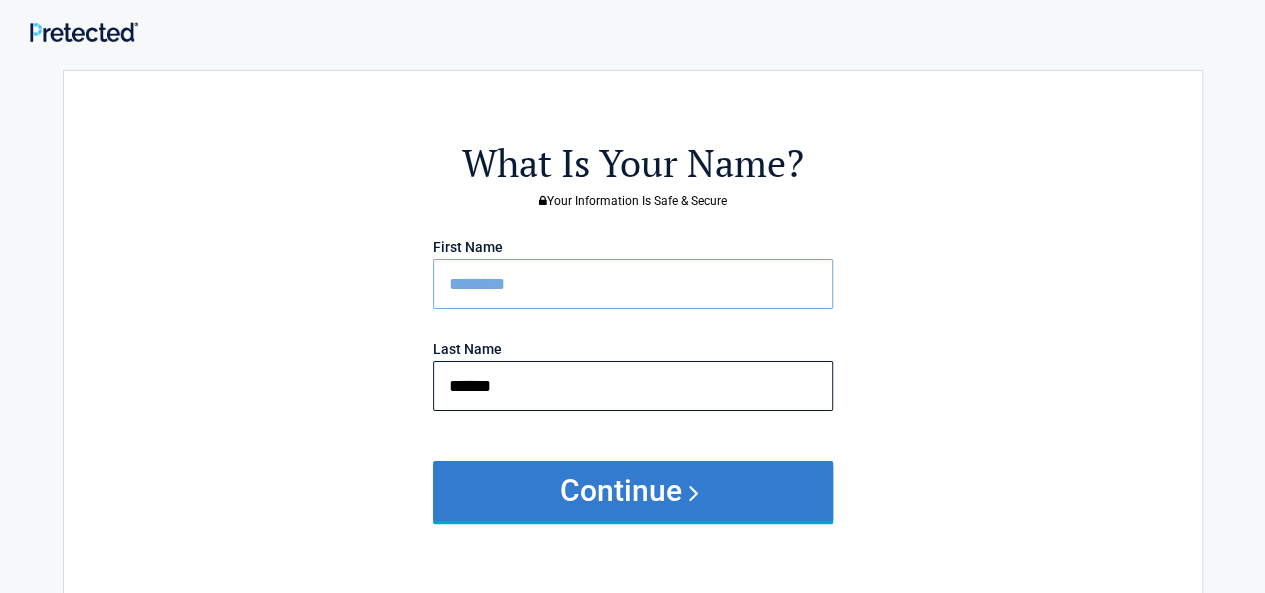 type on "******" 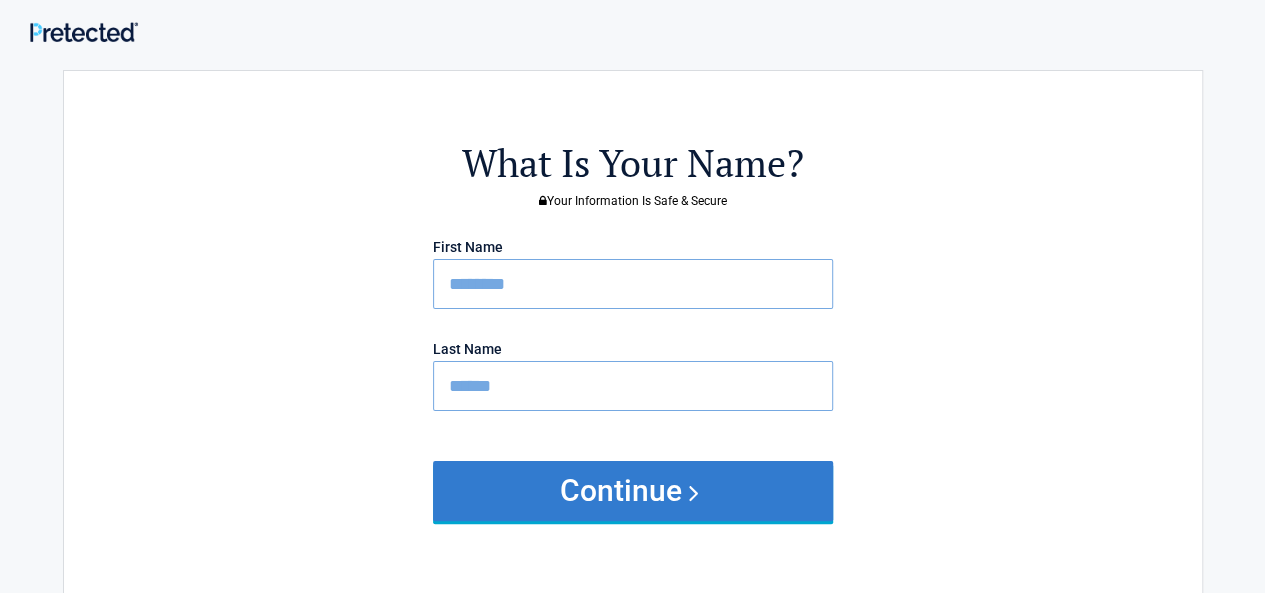 click on "Continue" at bounding box center [633, 491] 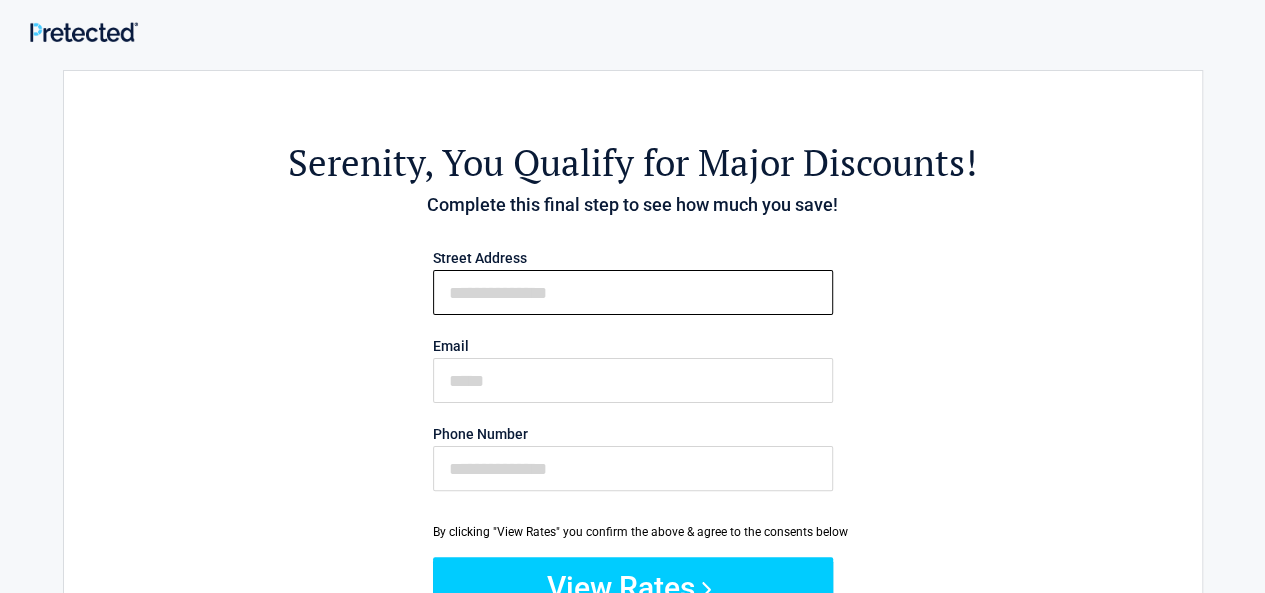 click on "First Name" at bounding box center [633, 292] 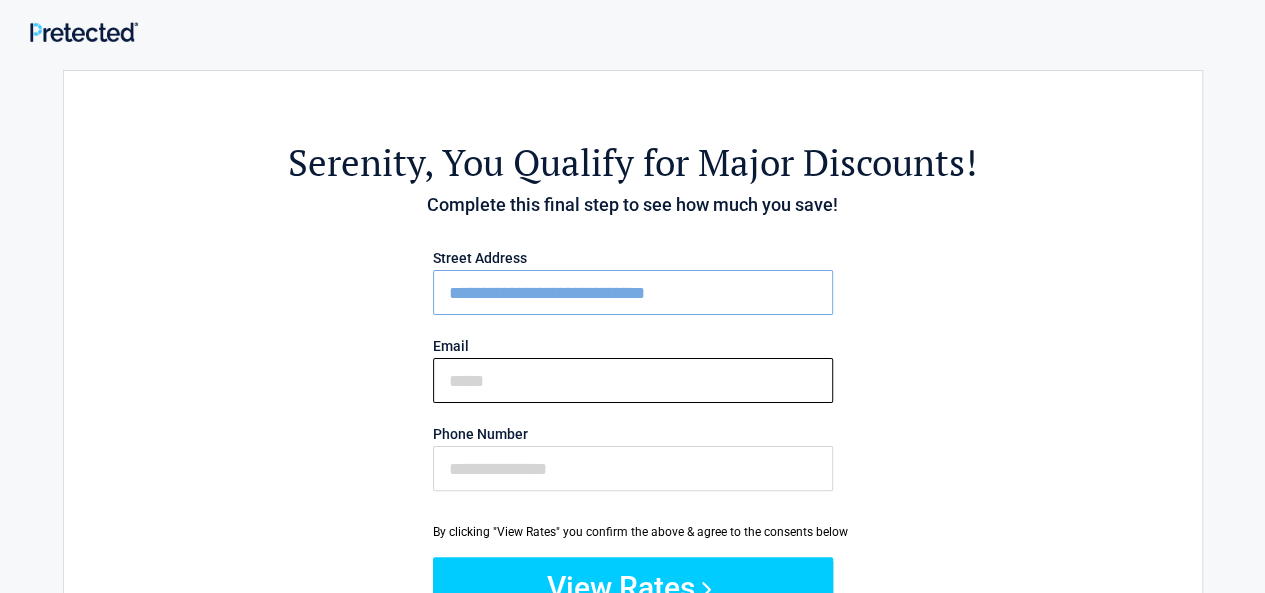 click on "Email" at bounding box center (633, 380) 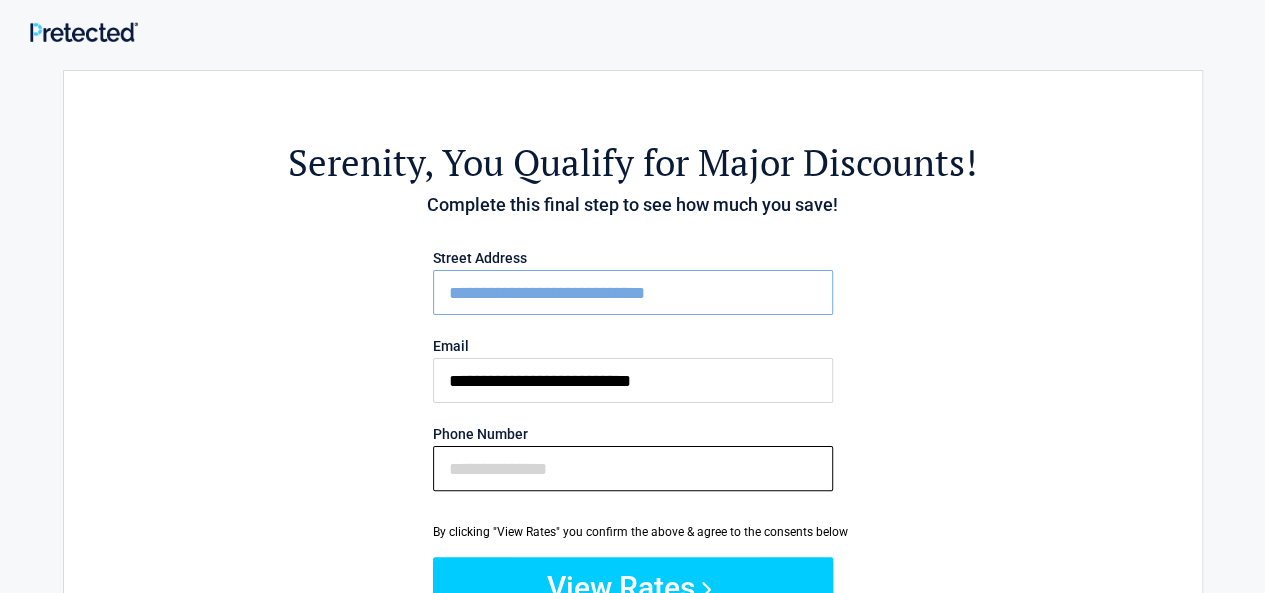 click on "Phone Number" at bounding box center (633, 468) 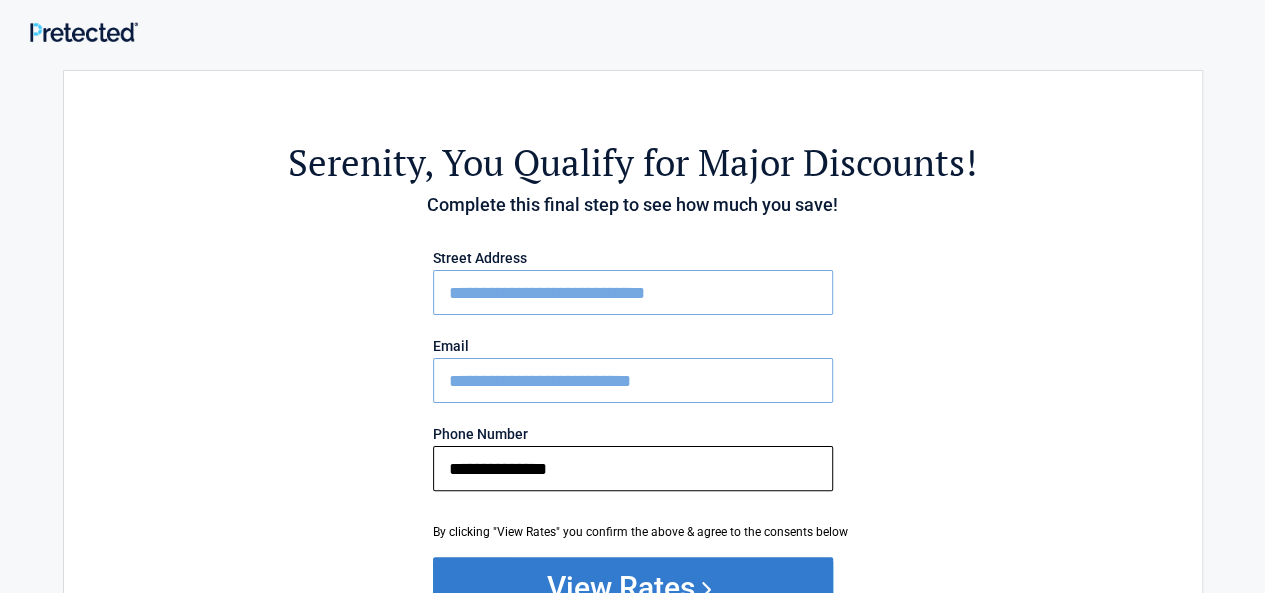 type on "**********" 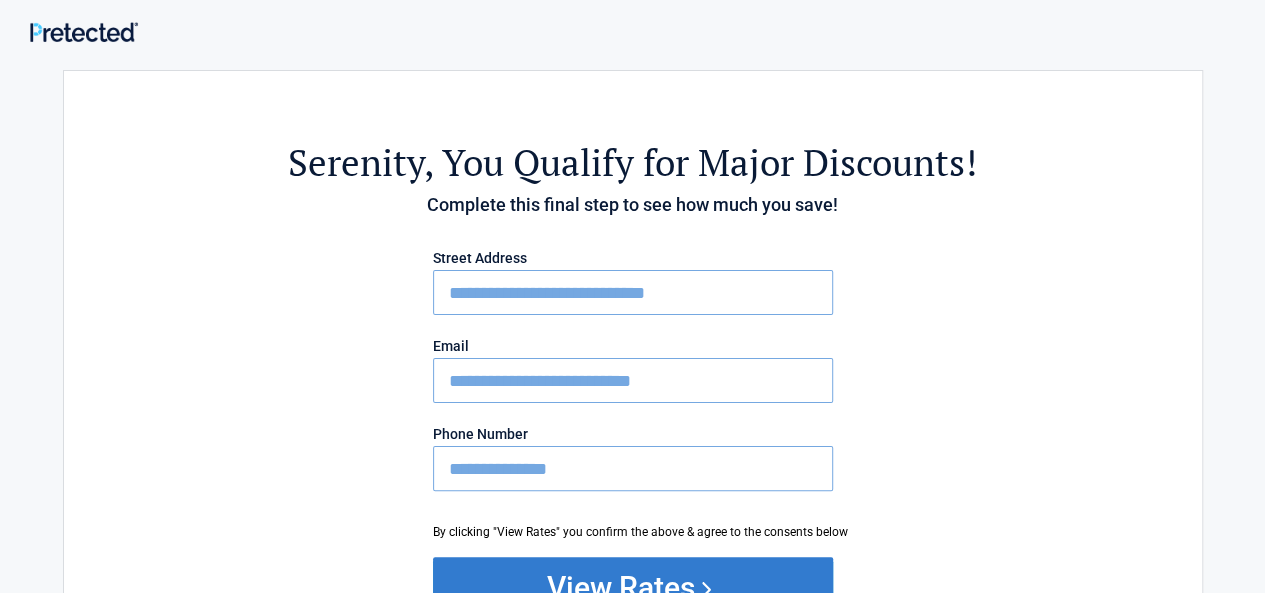 click on "View Rates" at bounding box center (633, 587) 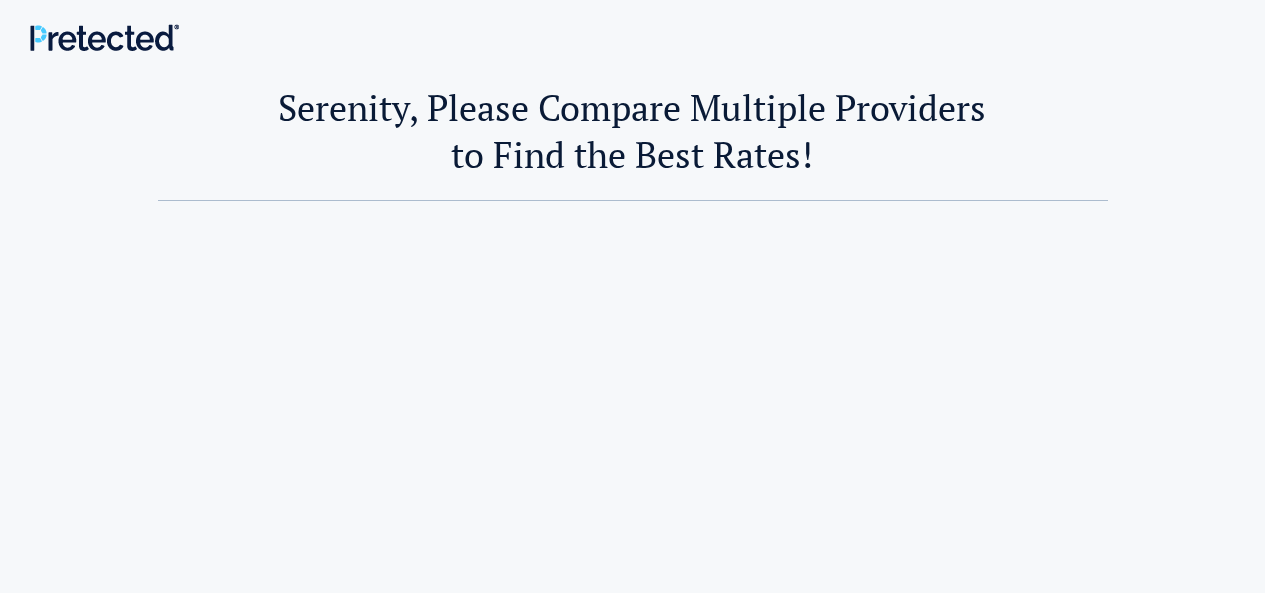 scroll, scrollTop: 0, scrollLeft: 0, axis: both 